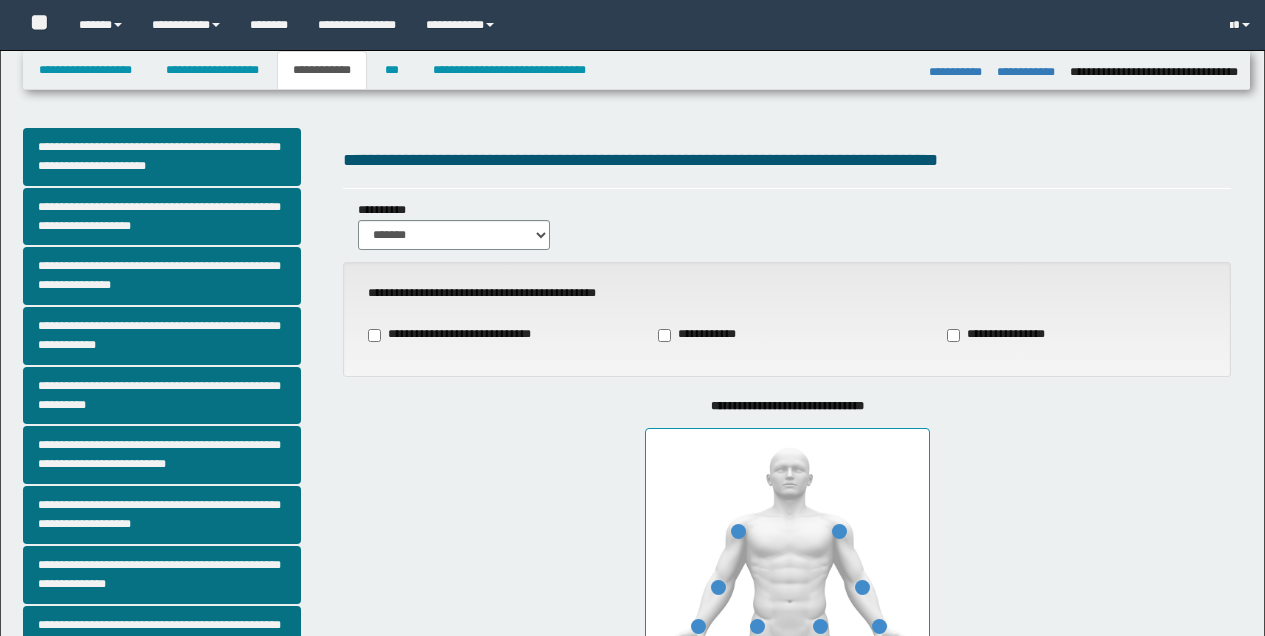 select on "*" 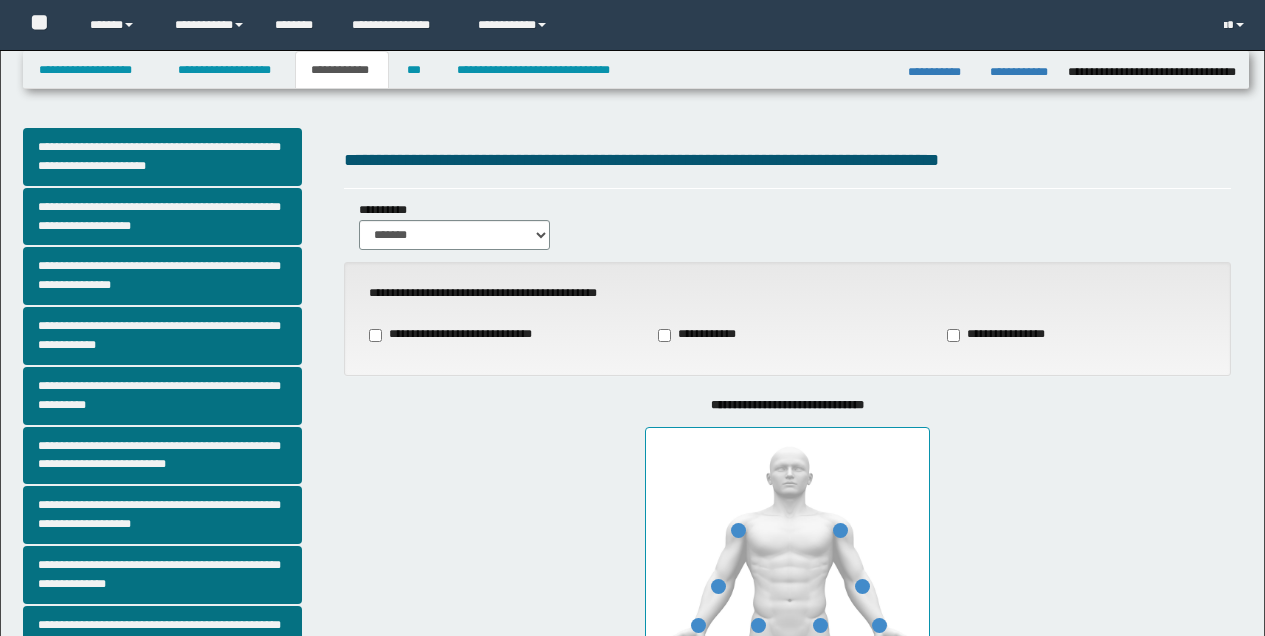 scroll, scrollTop: 932, scrollLeft: 0, axis: vertical 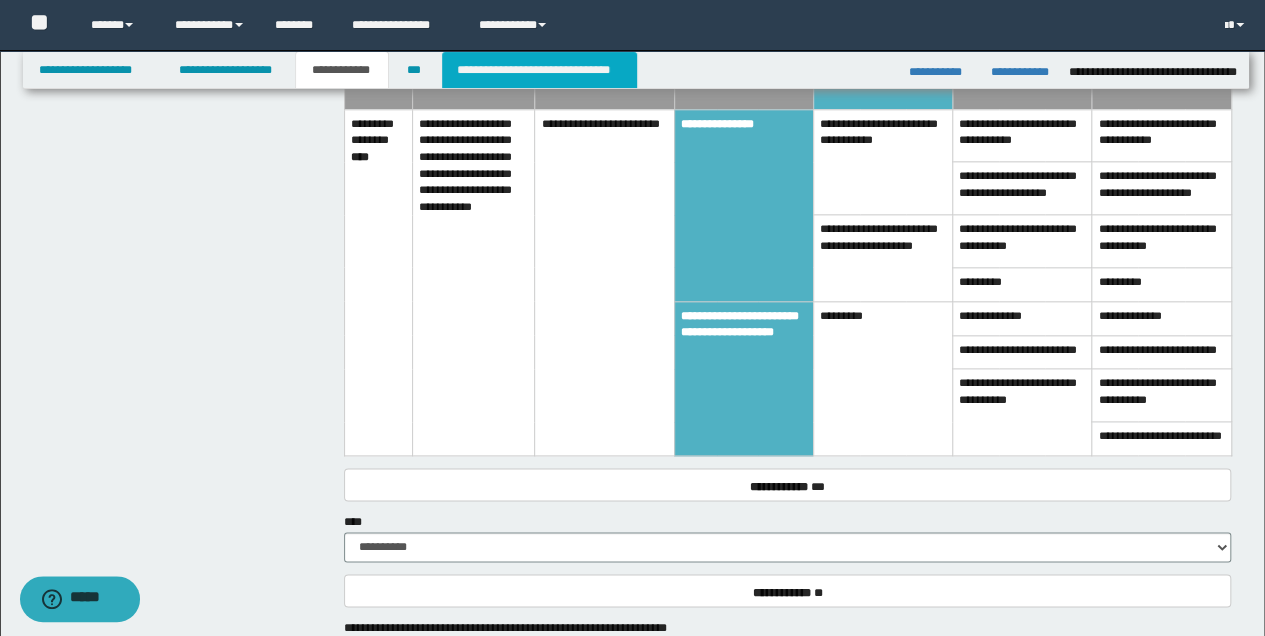 click on "**********" at bounding box center (539, 70) 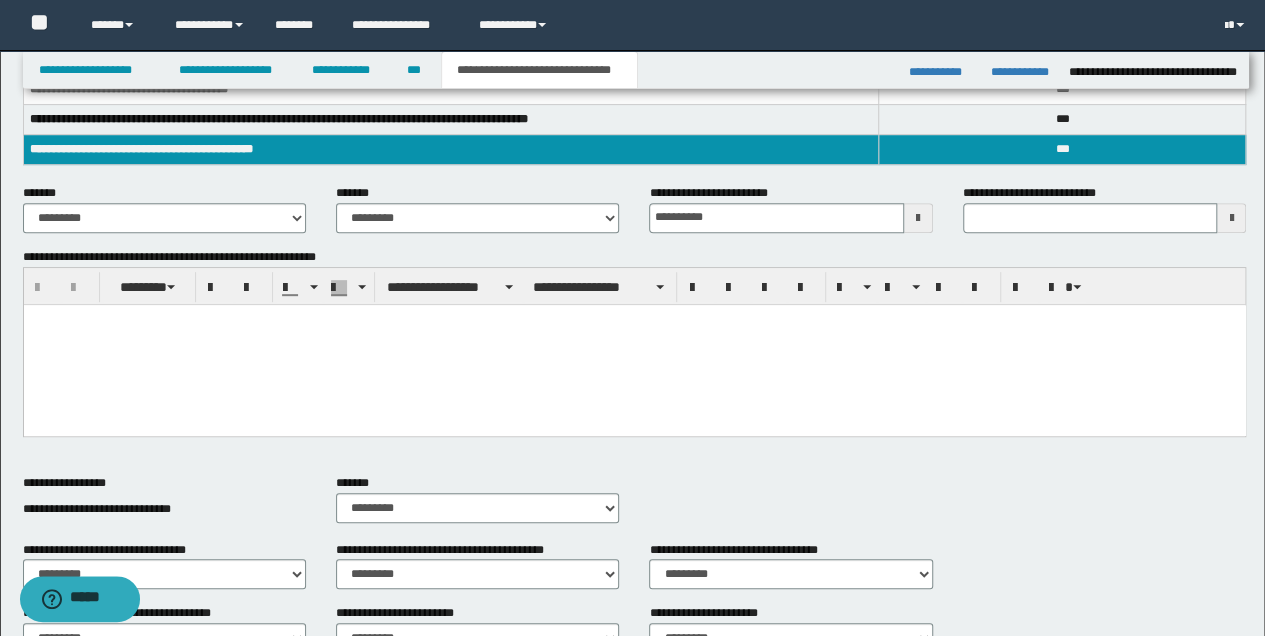 scroll, scrollTop: 294, scrollLeft: 0, axis: vertical 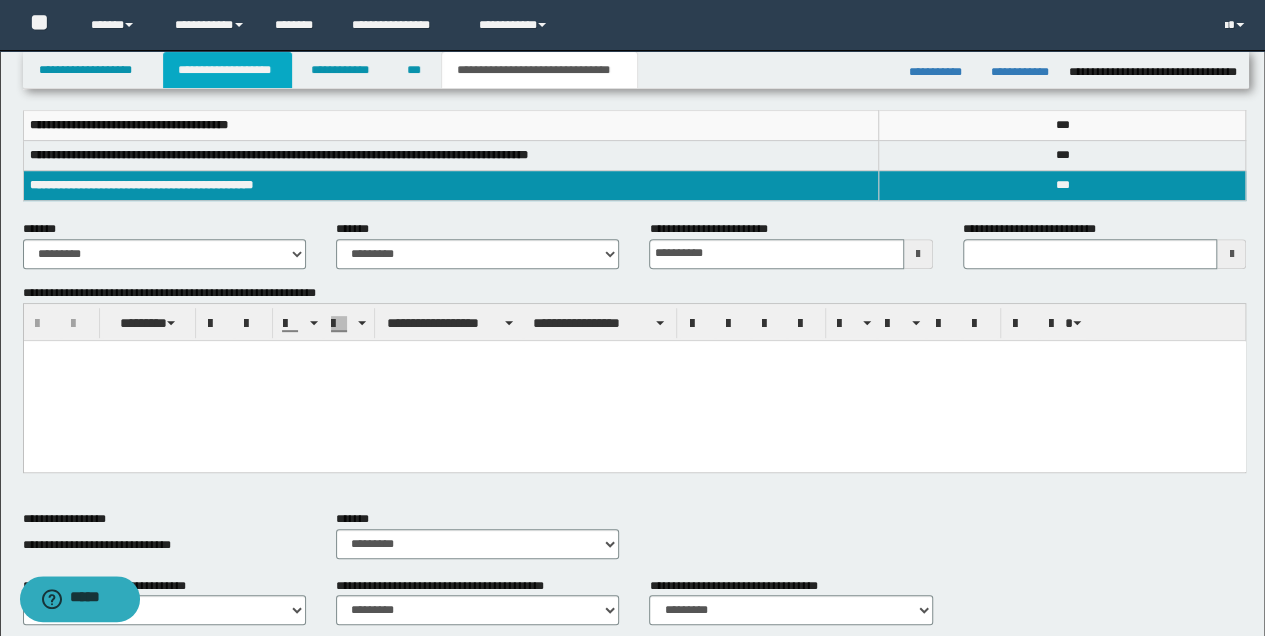click on "**********" at bounding box center (227, 70) 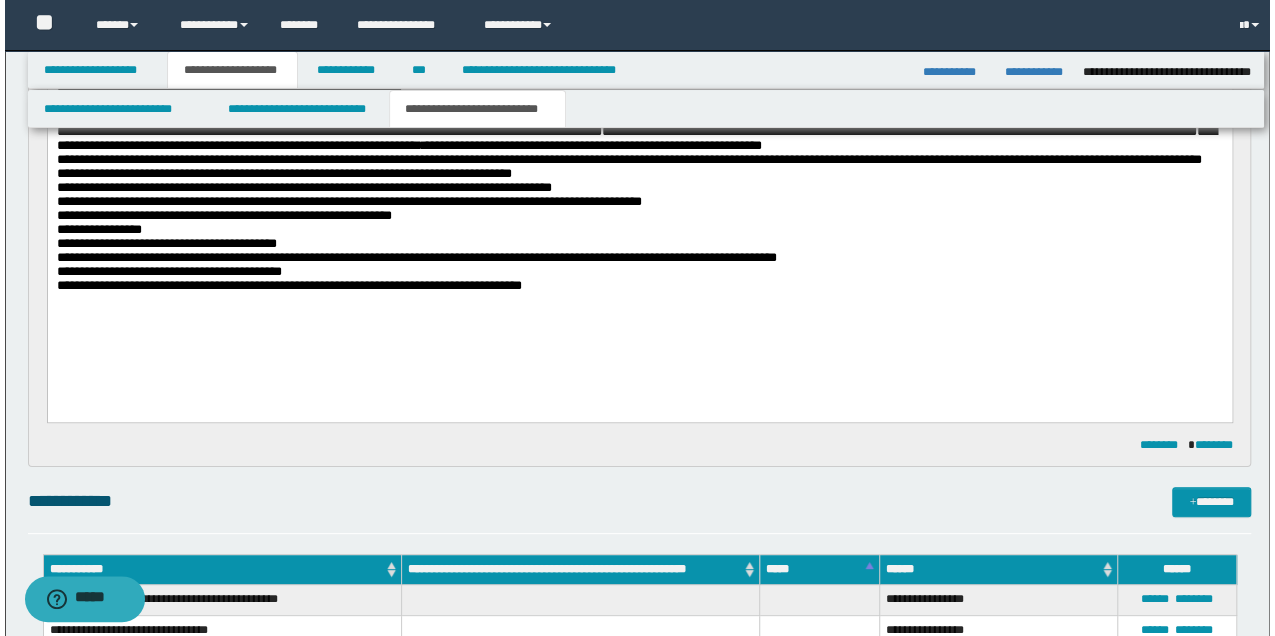 scroll, scrollTop: 325, scrollLeft: 0, axis: vertical 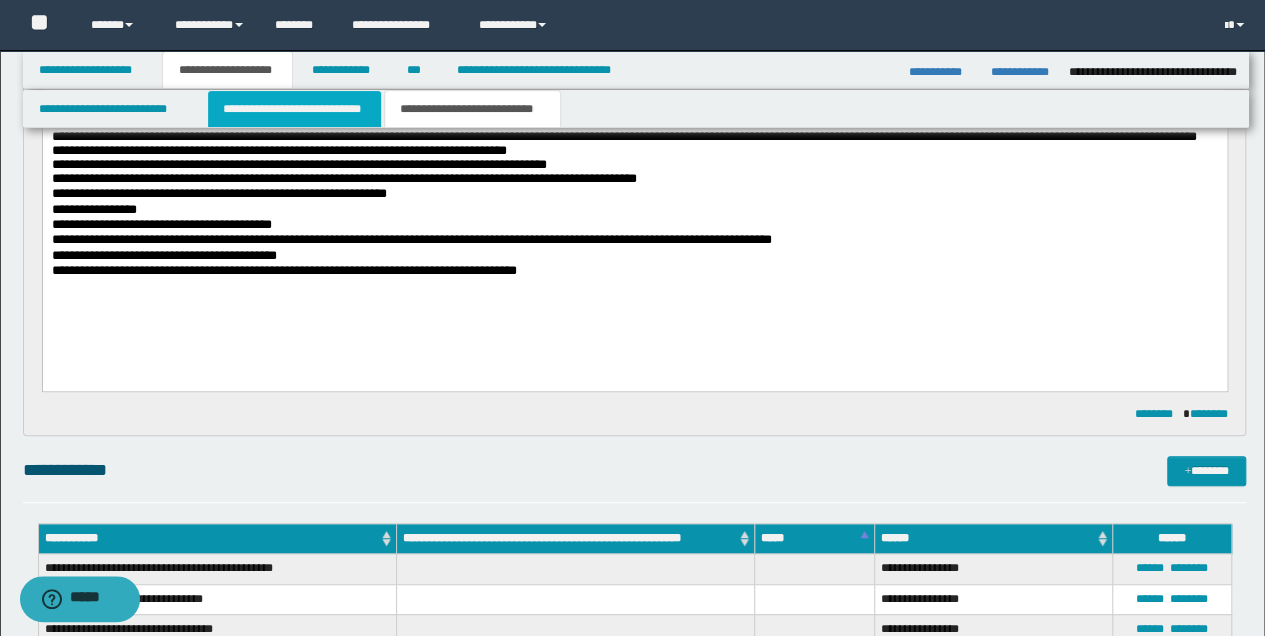 click on "**********" at bounding box center [294, 109] 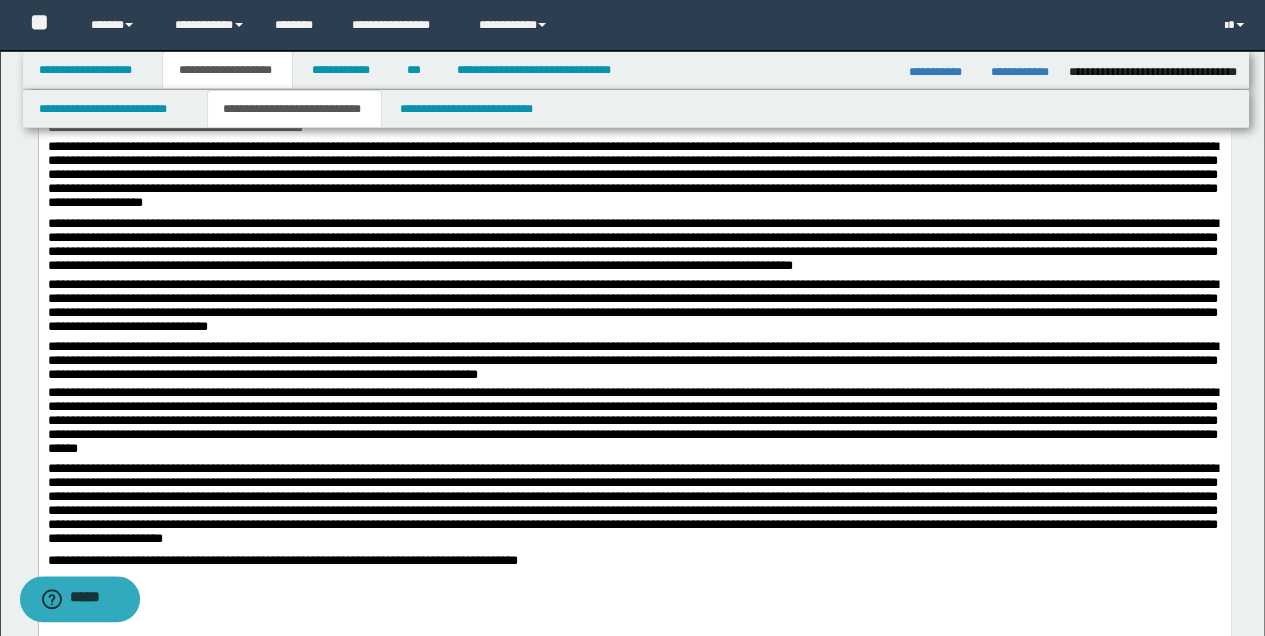 scroll, scrollTop: 392, scrollLeft: 0, axis: vertical 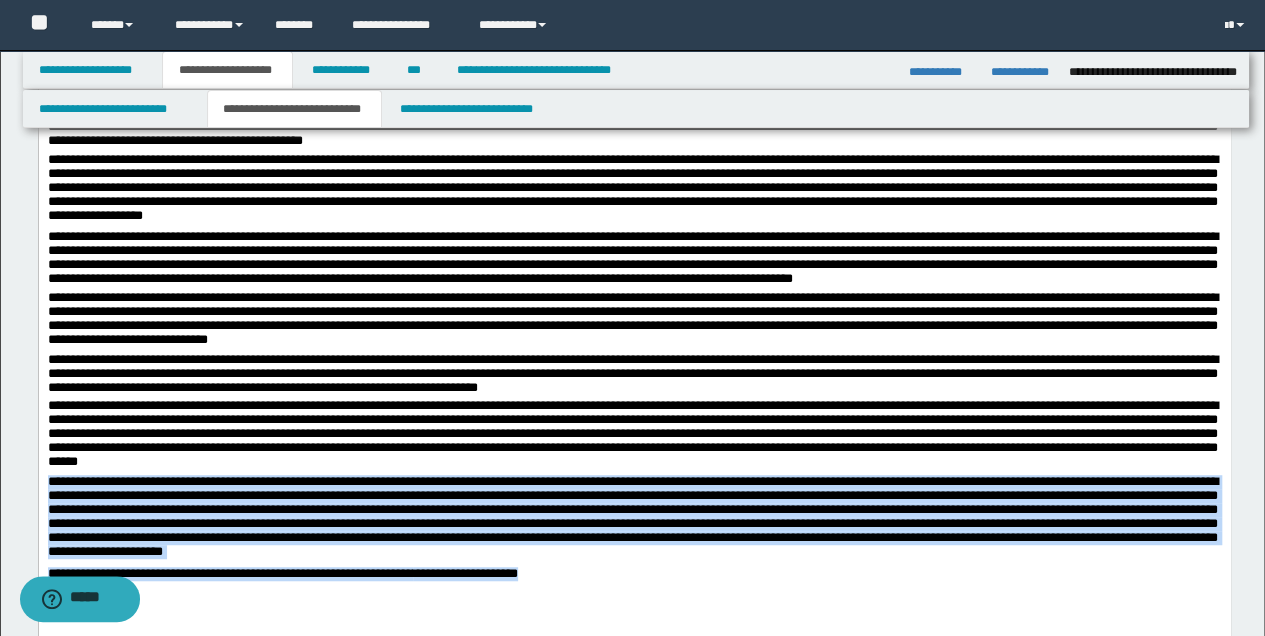 drag, startPoint x: 50, startPoint y: 479, endPoint x: 684, endPoint y: 602, distance: 645.82117 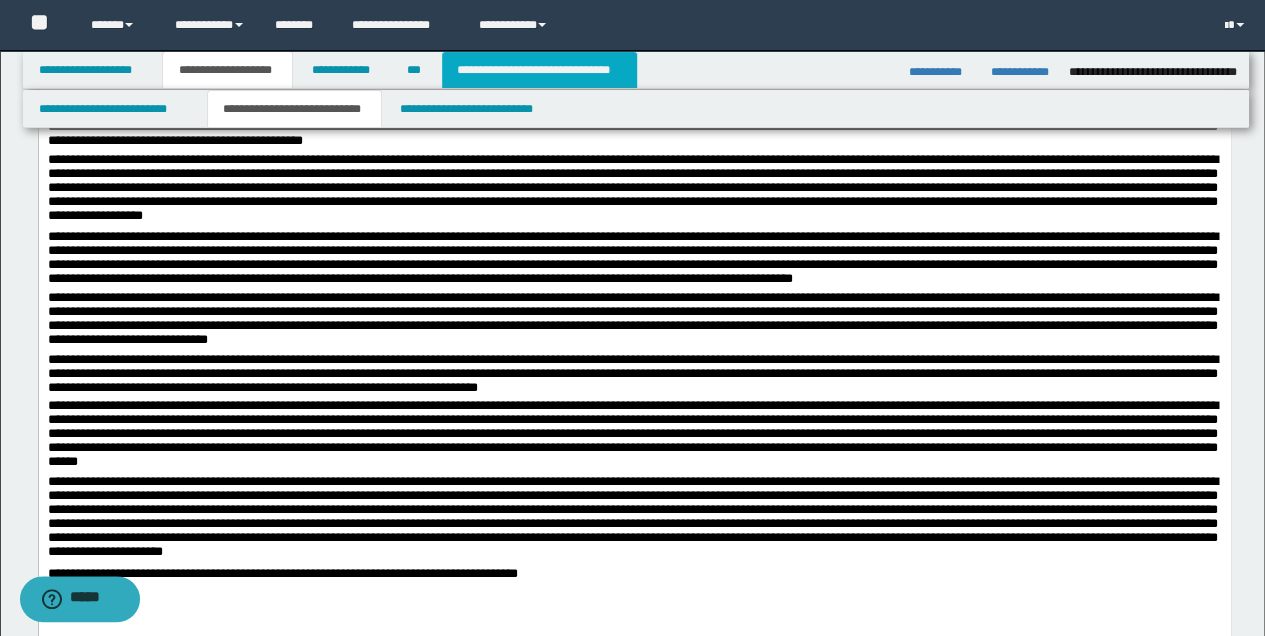 click on "**********" at bounding box center [539, 70] 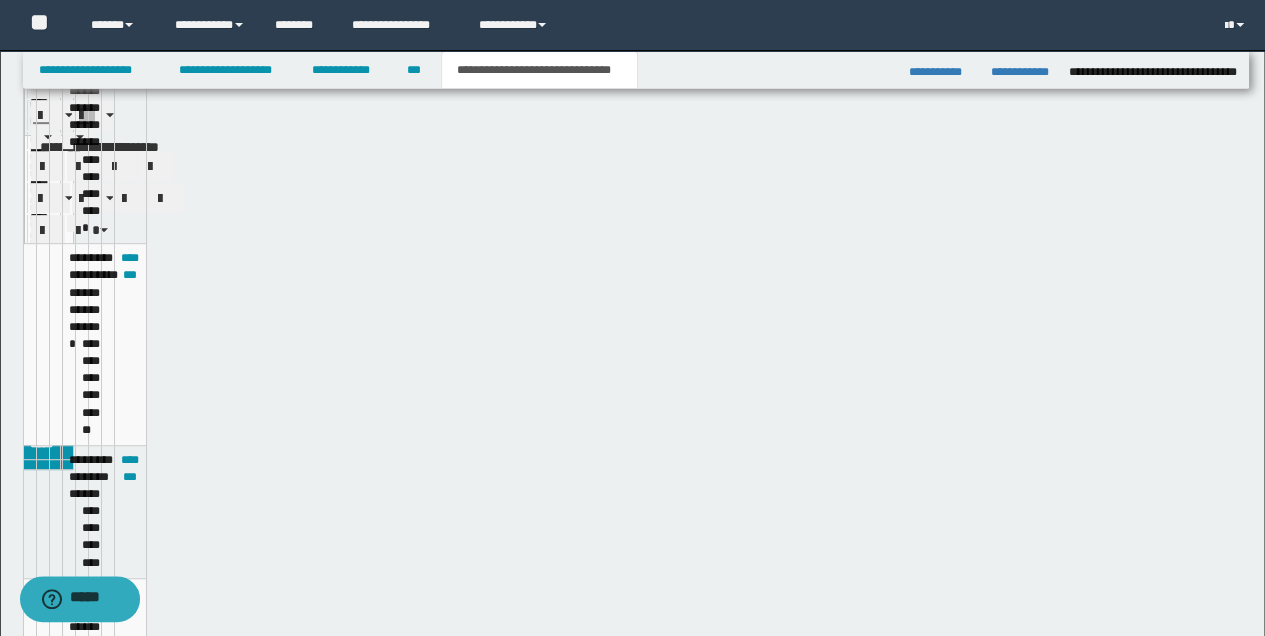 scroll, scrollTop: 361, scrollLeft: 0, axis: vertical 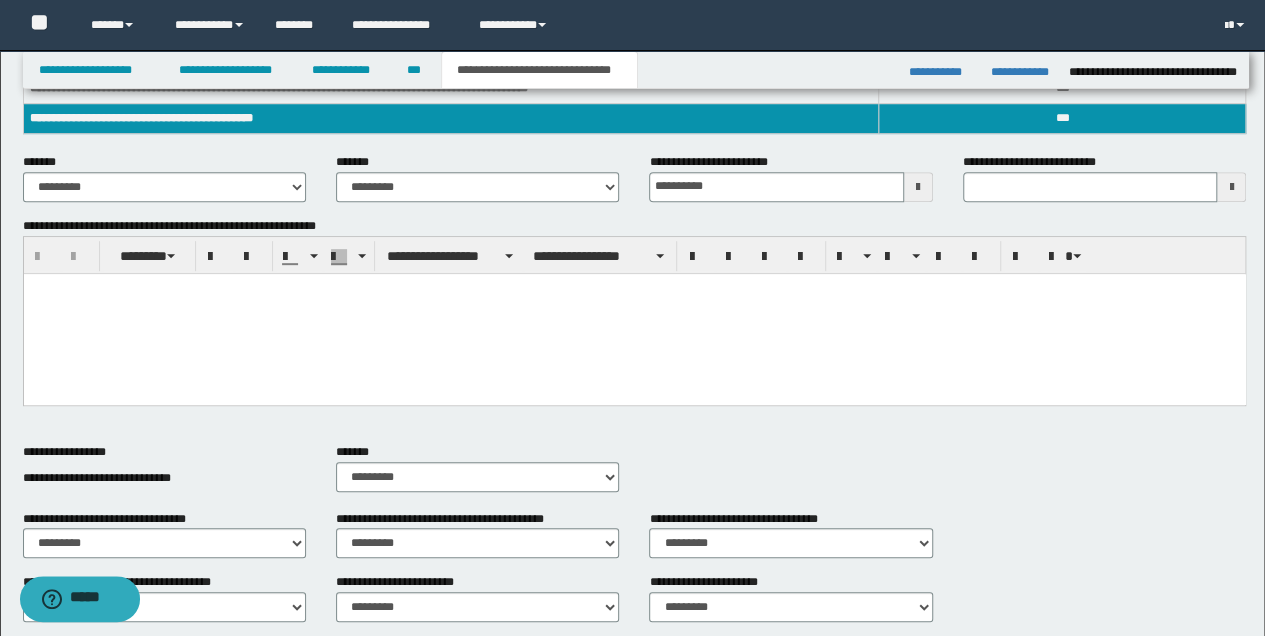 click at bounding box center [634, 313] 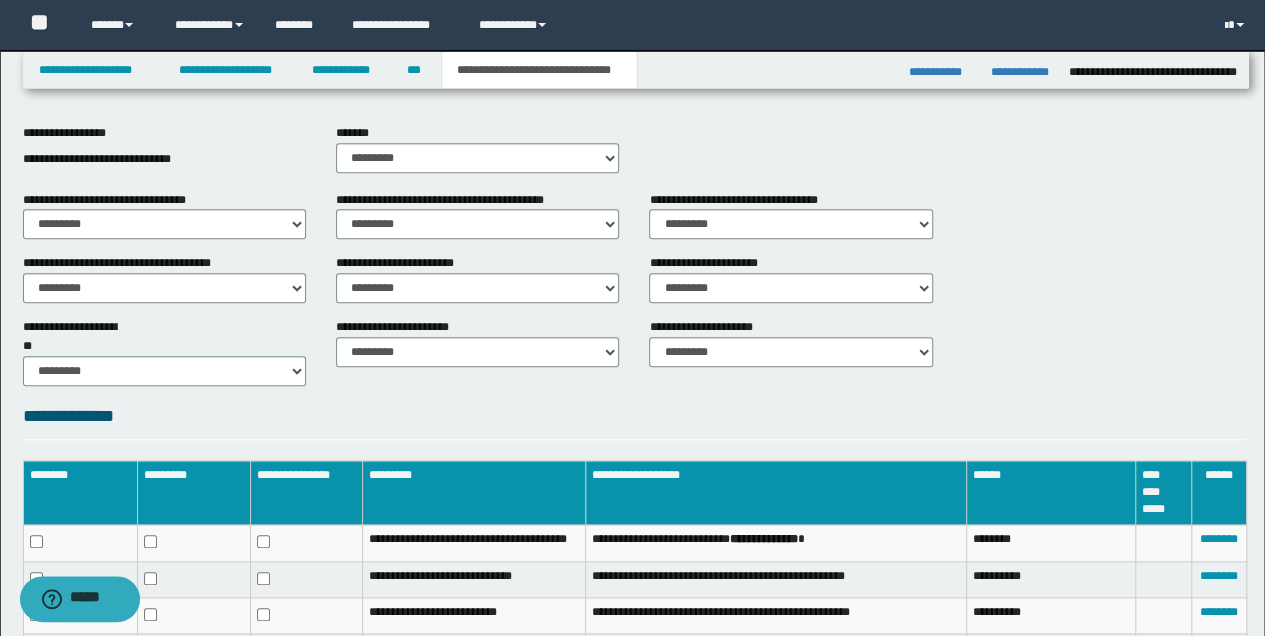 scroll, scrollTop: 828, scrollLeft: 0, axis: vertical 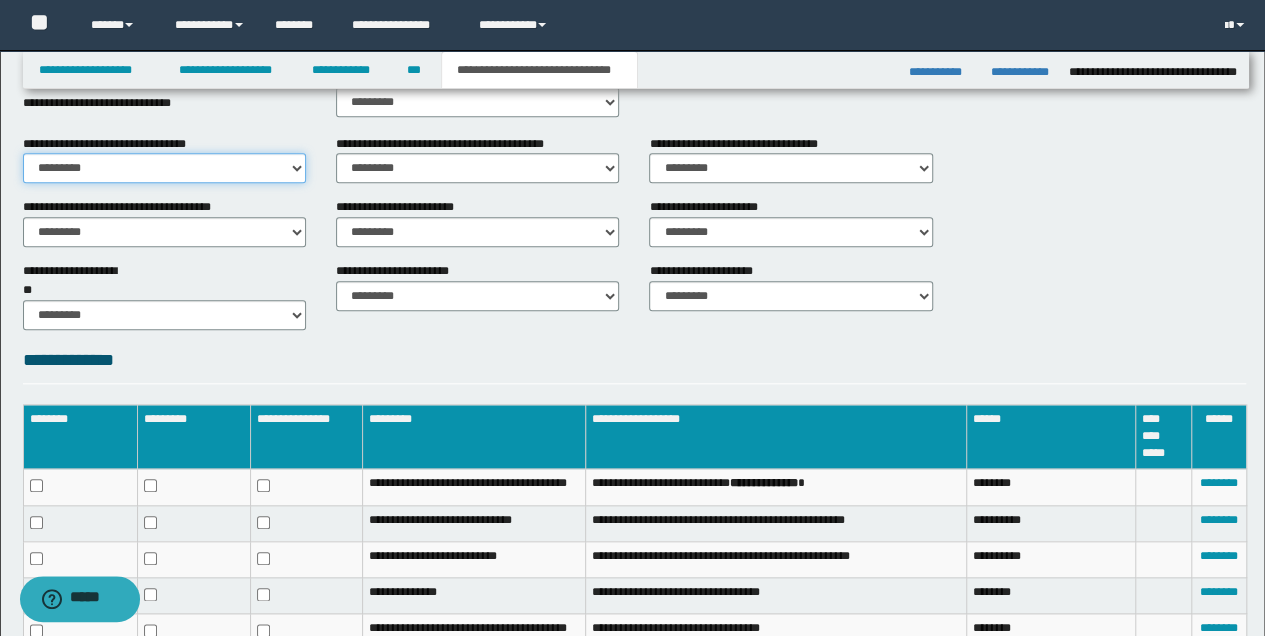 click on "*********
**
**" at bounding box center (164, 168) 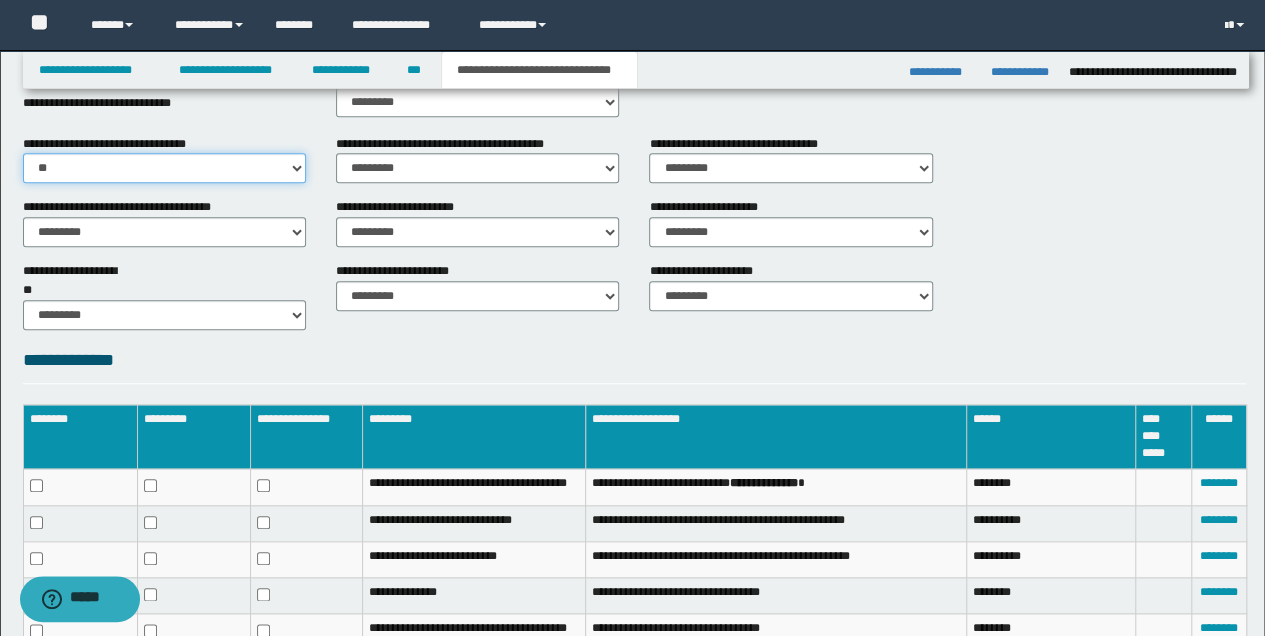 click on "*********
**
**" at bounding box center (164, 168) 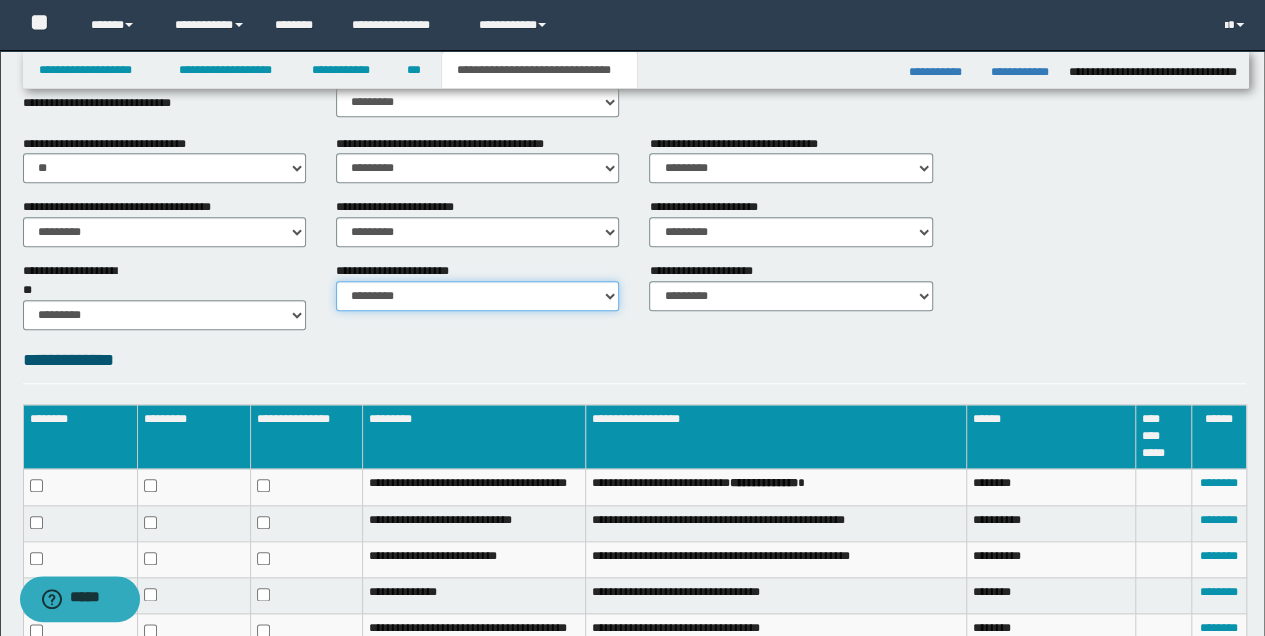 click on "*********
*********
*********" at bounding box center (477, 296) 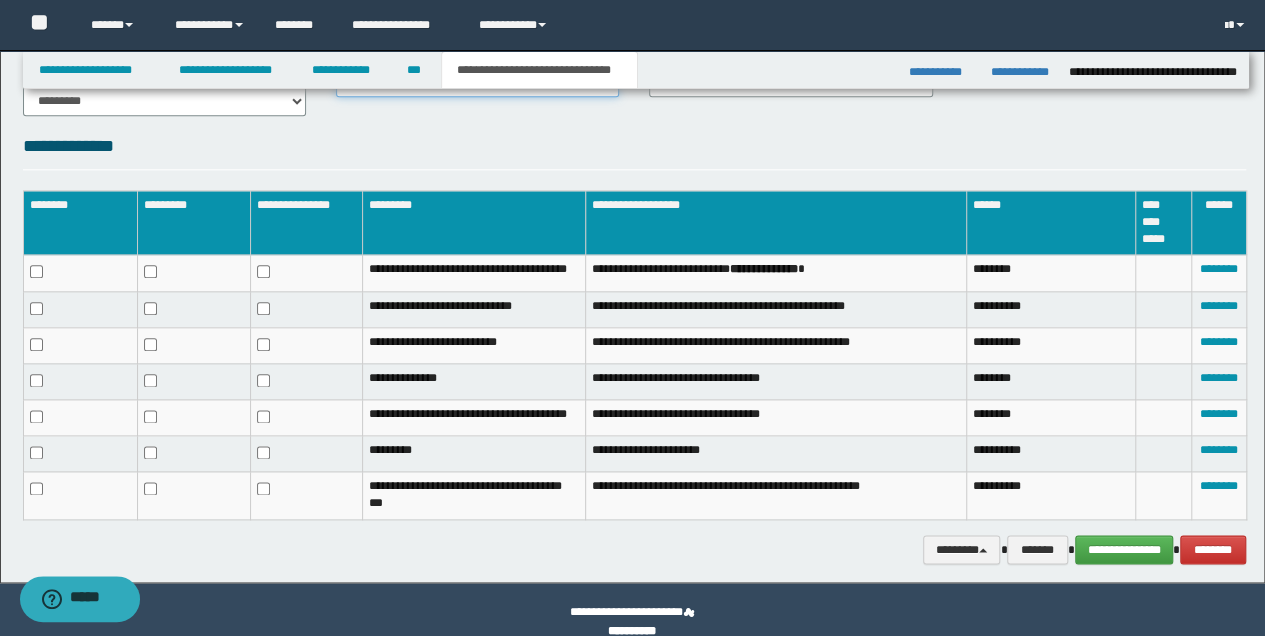 scroll, scrollTop: 1066, scrollLeft: 0, axis: vertical 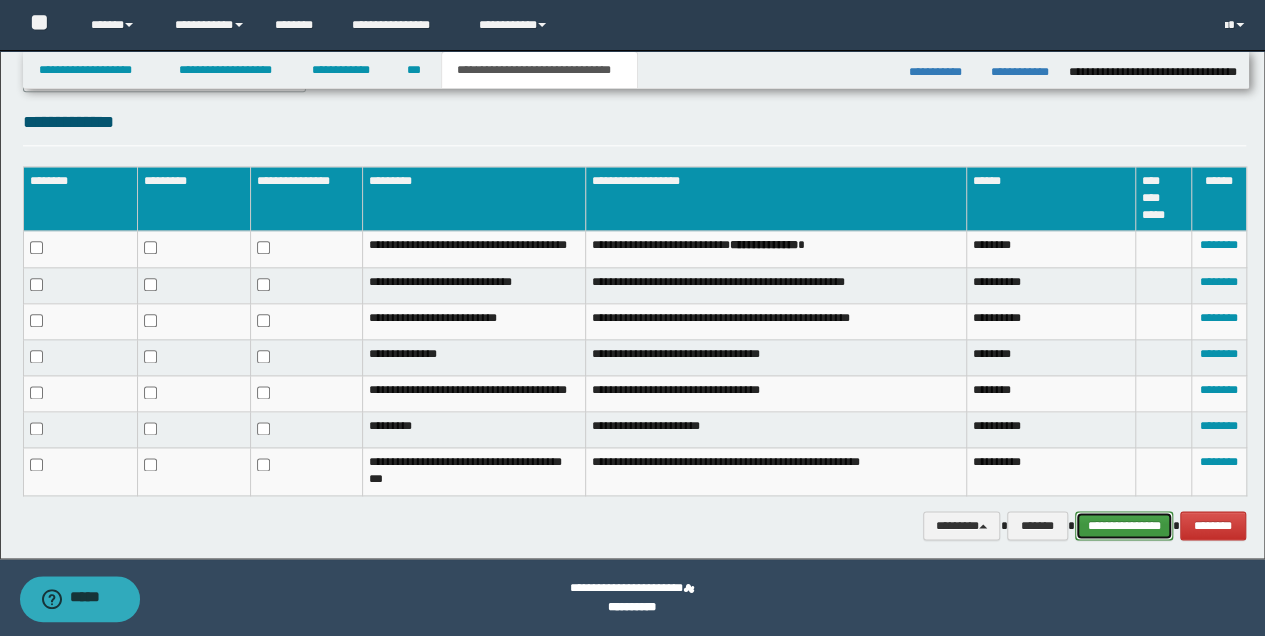 click on "**********" at bounding box center [1124, 525] 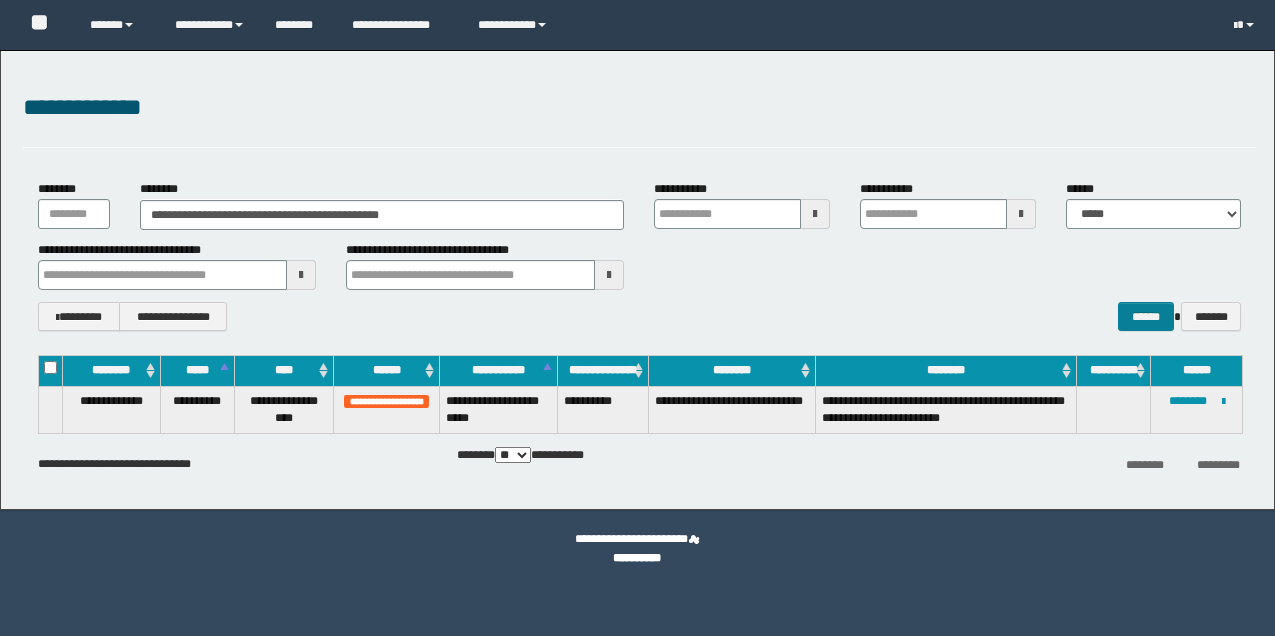 scroll, scrollTop: 0, scrollLeft: 0, axis: both 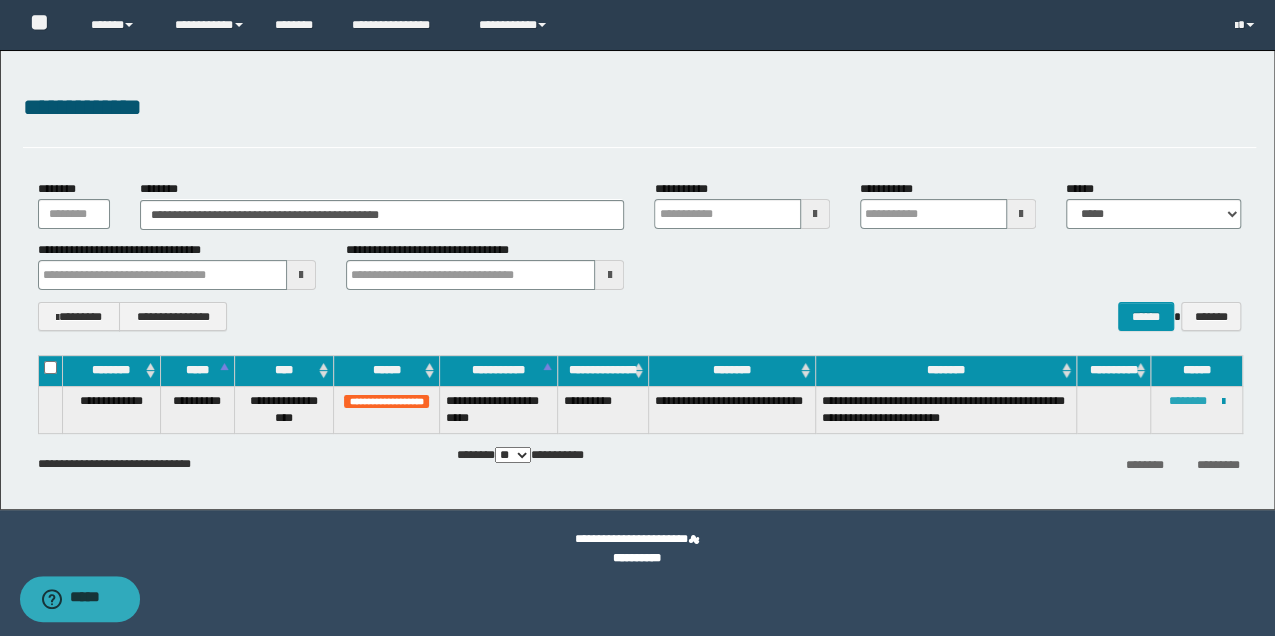 click on "********" at bounding box center (1188, 401) 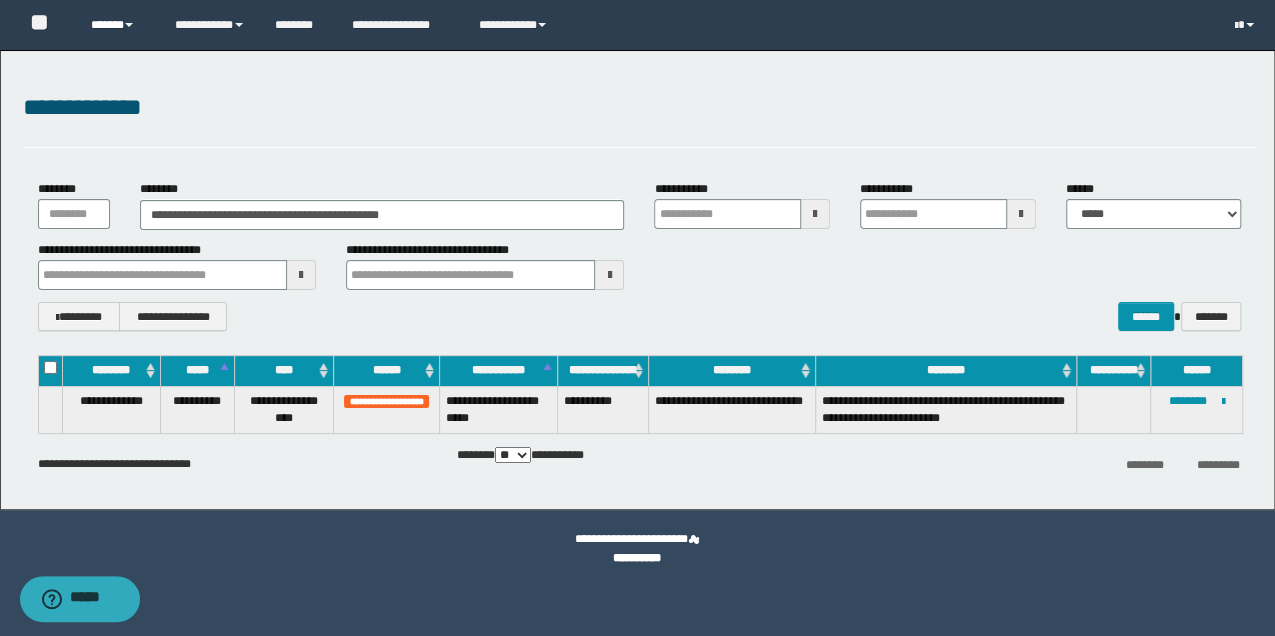 click on "******" at bounding box center (117, 25) 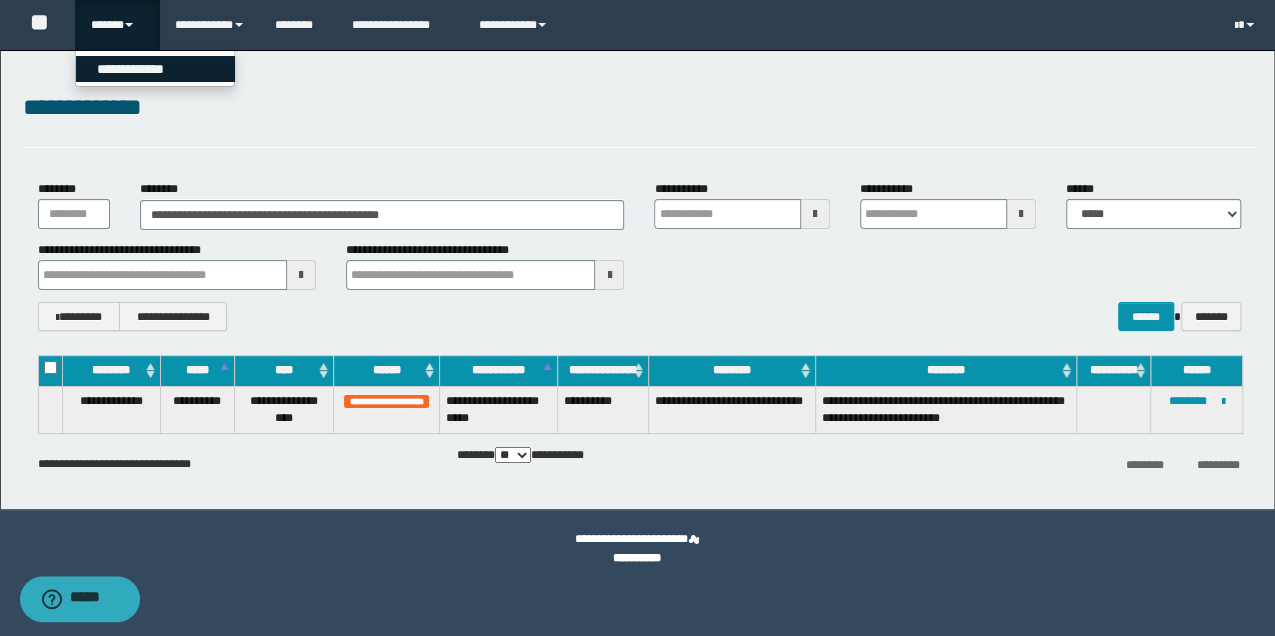 click on "**********" at bounding box center [155, 69] 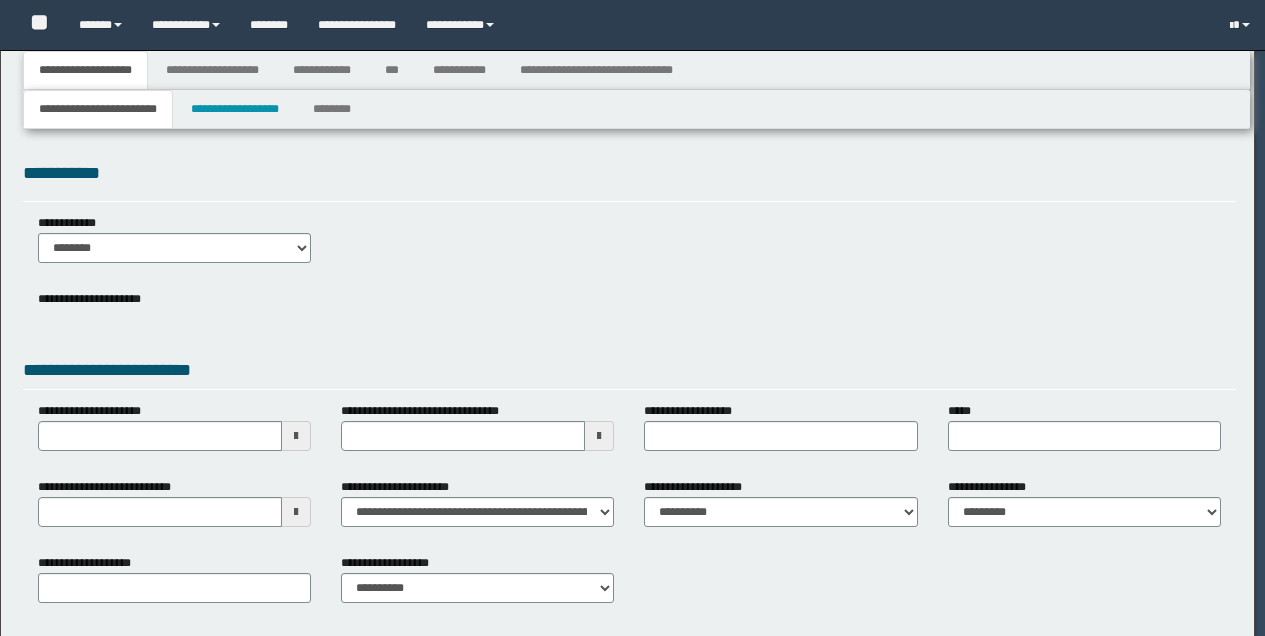 scroll, scrollTop: 0, scrollLeft: 0, axis: both 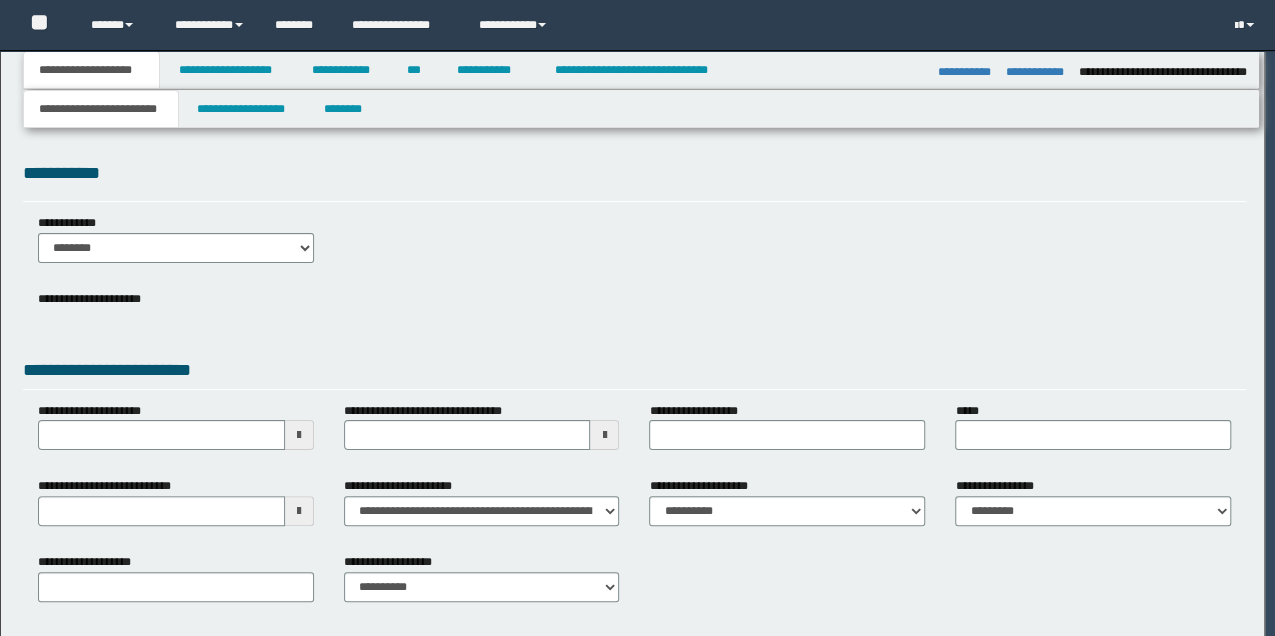 select on "*" 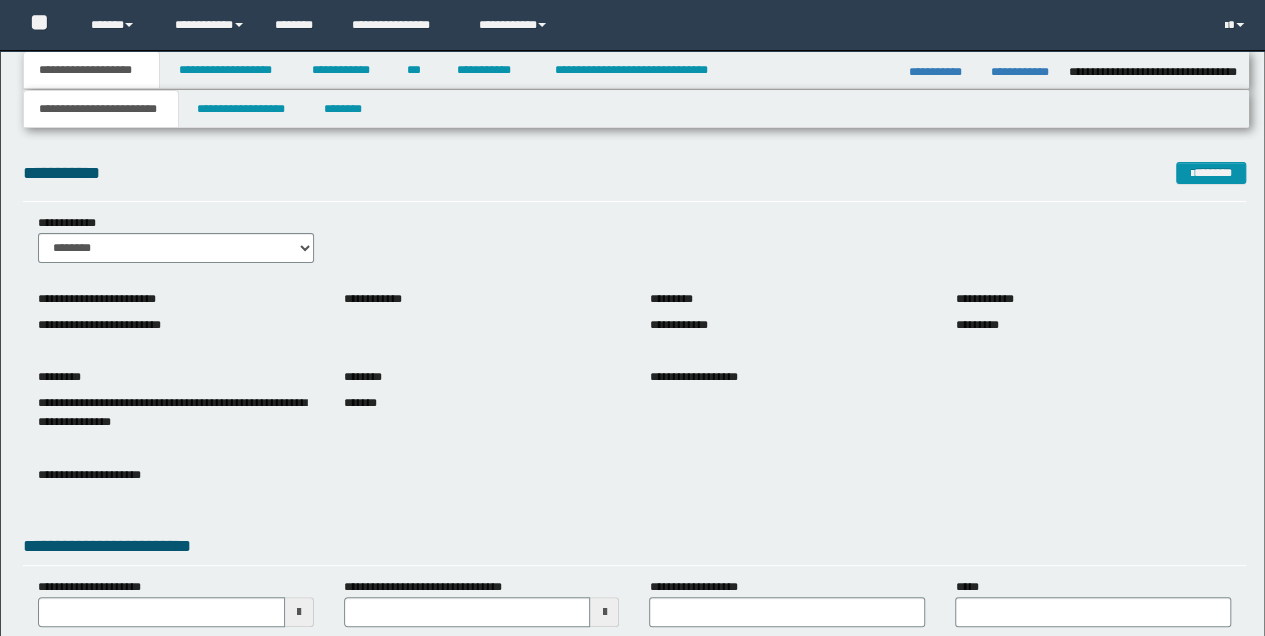 scroll, scrollTop: 0, scrollLeft: 0, axis: both 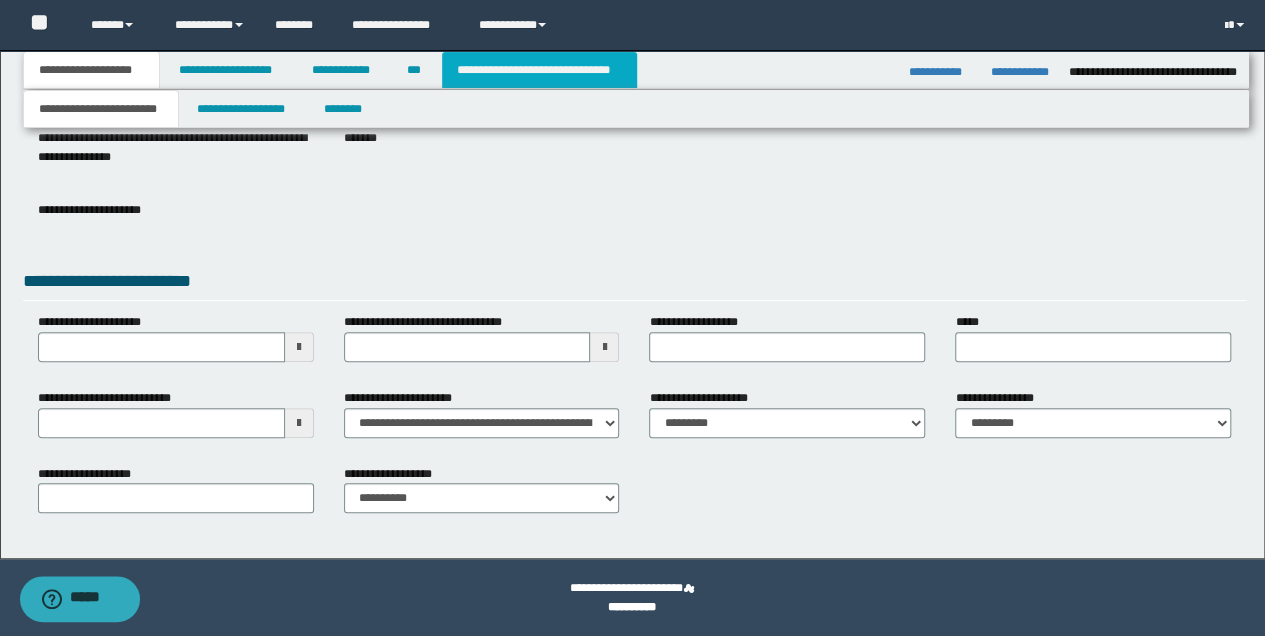 click on "**********" at bounding box center (539, 70) 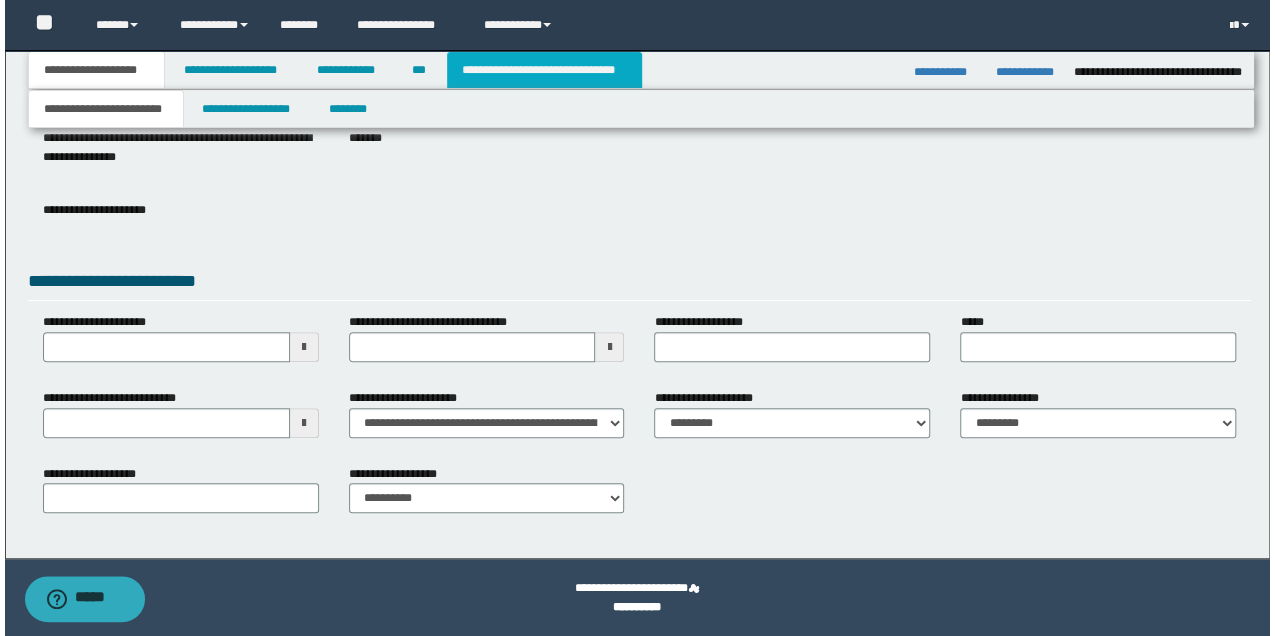 scroll, scrollTop: 0, scrollLeft: 0, axis: both 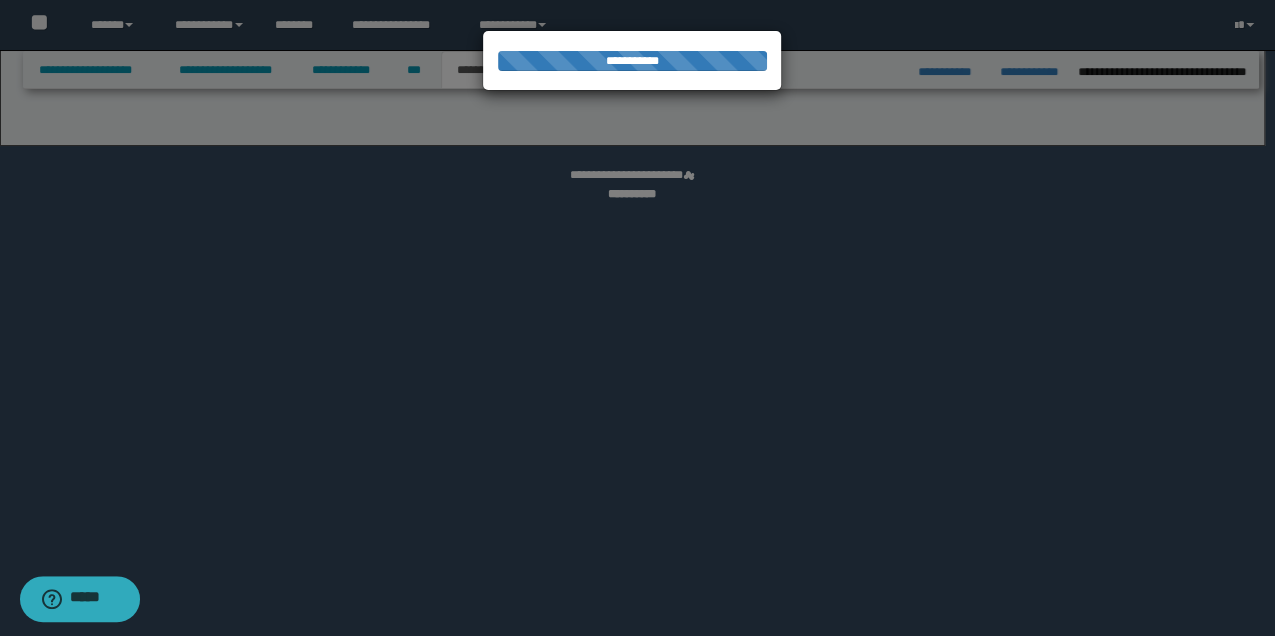 select on "*" 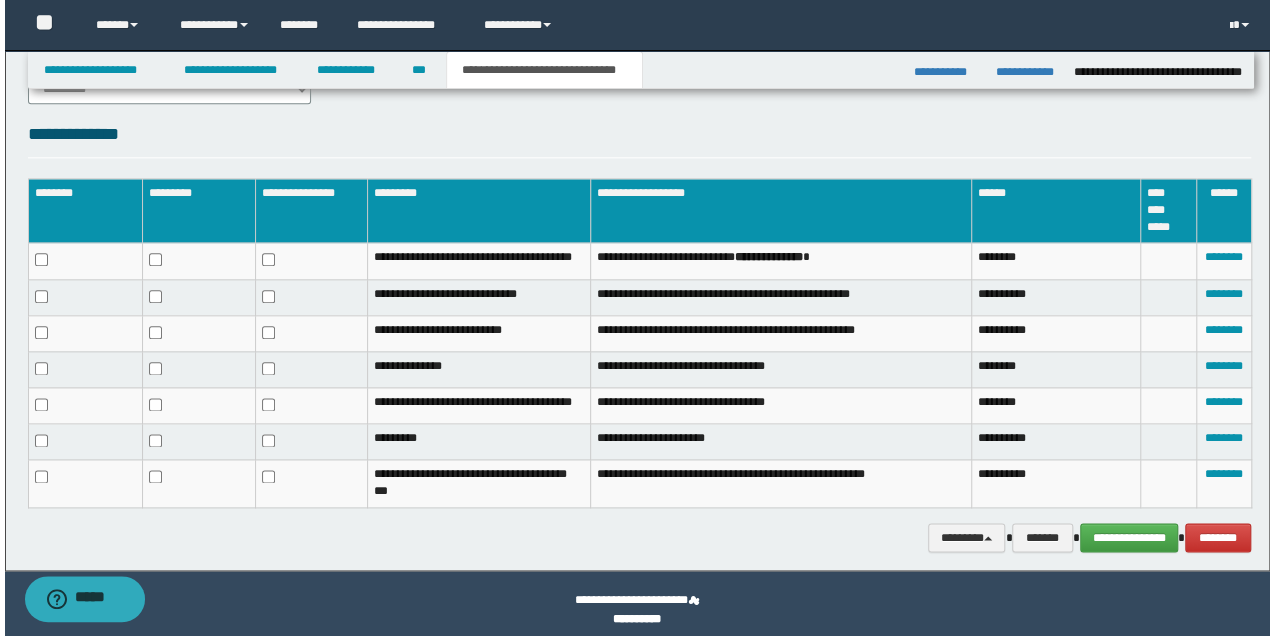 scroll, scrollTop: 1066, scrollLeft: 0, axis: vertical 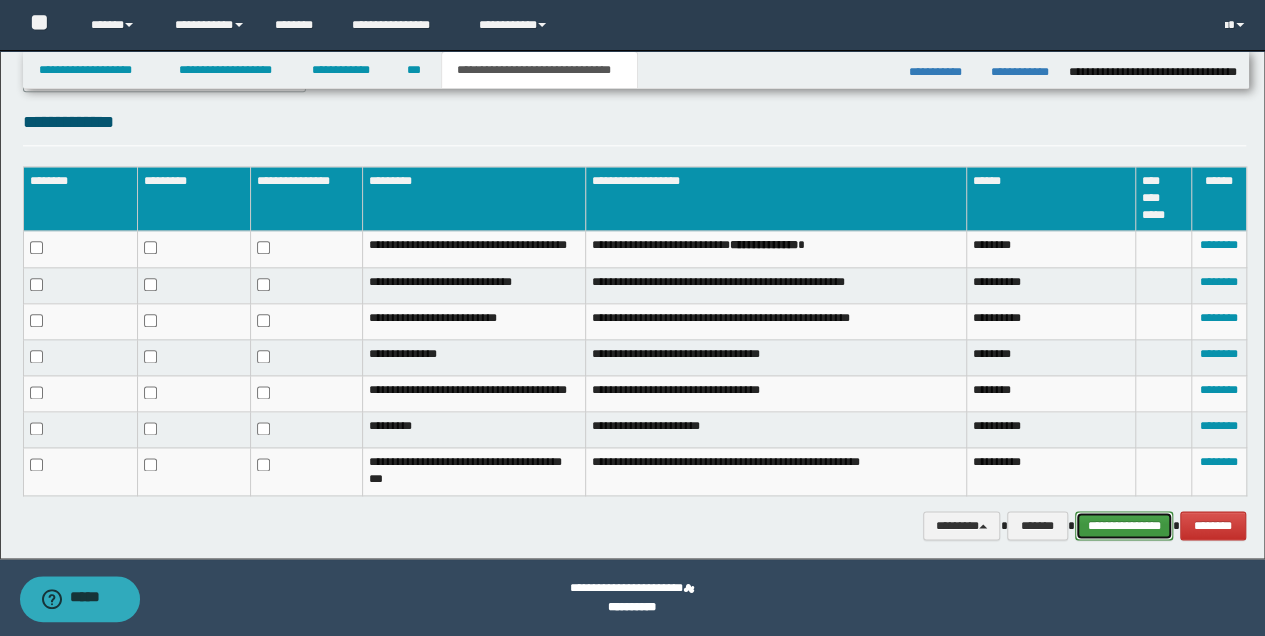 click on "**********" at bounding box center (1124, 525) 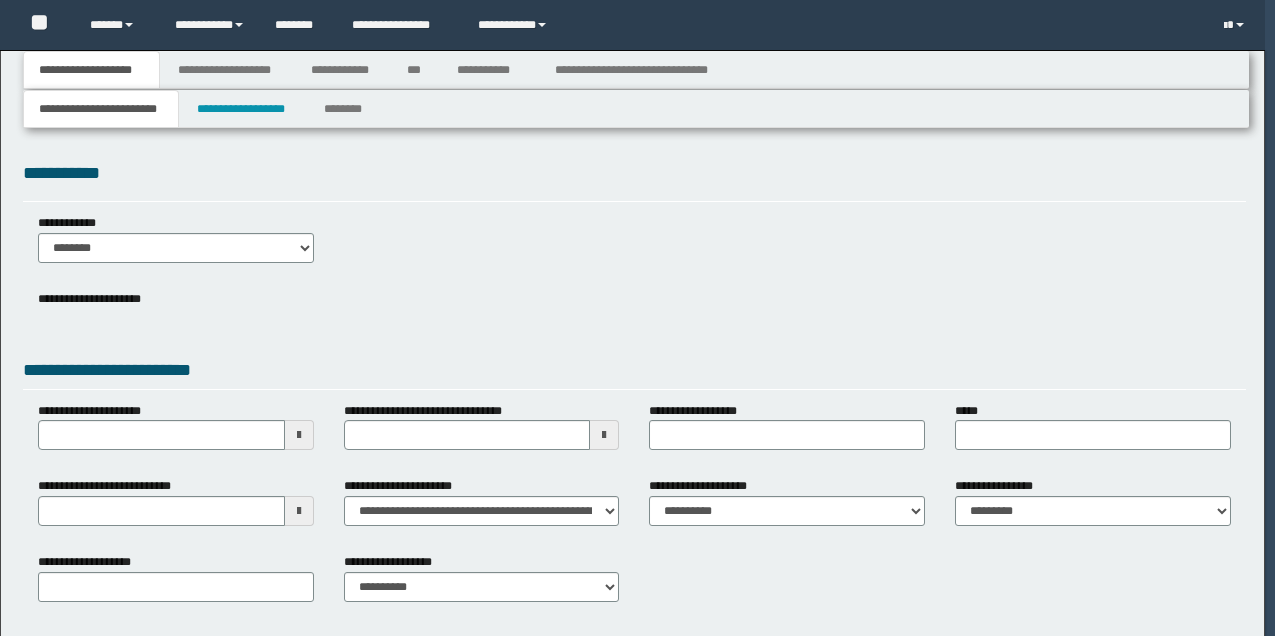 type 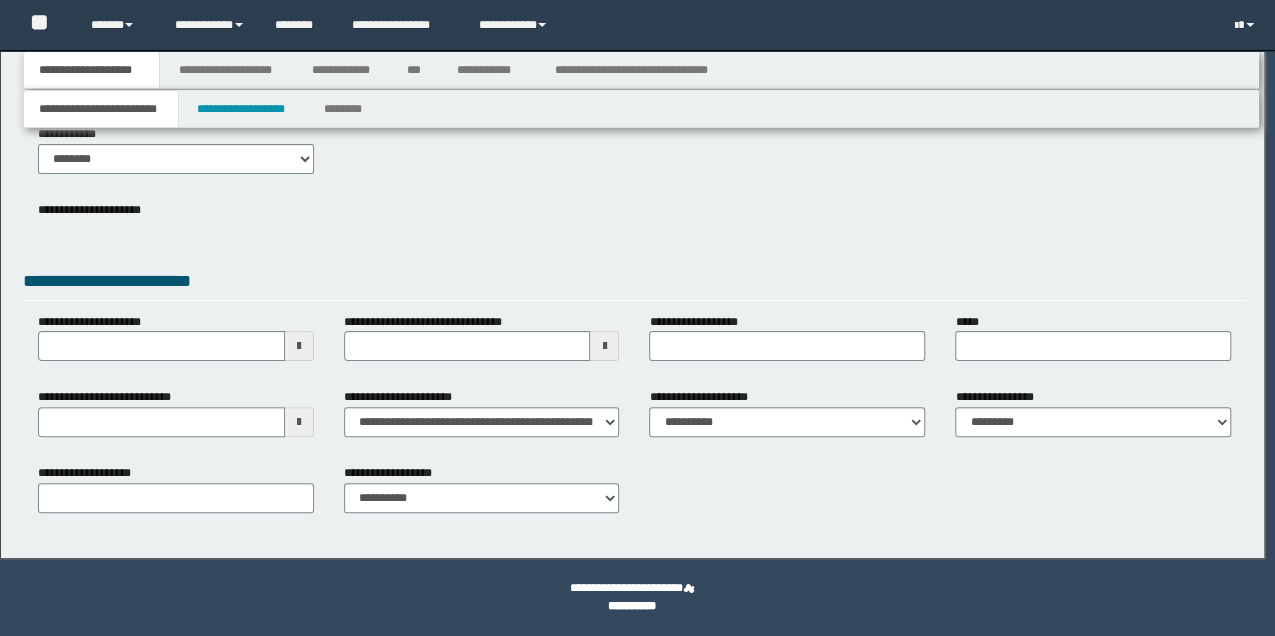 scroll, scrollTop: 89, scrollLeft: 0, axis: vertical 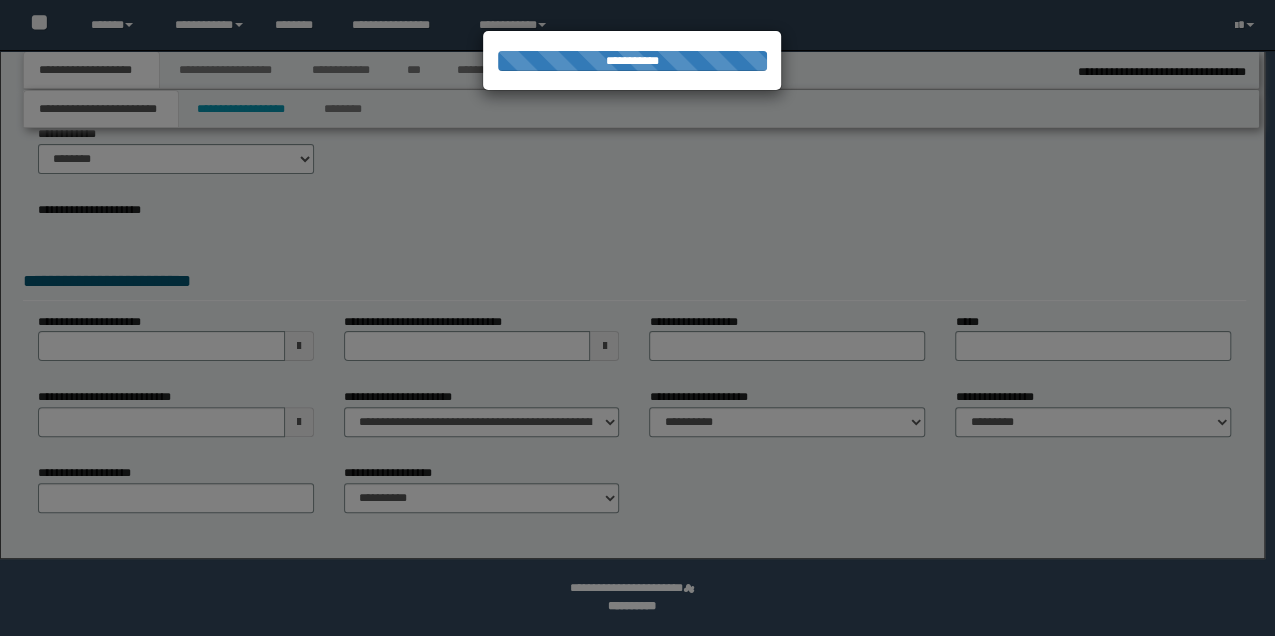 type on "**********" 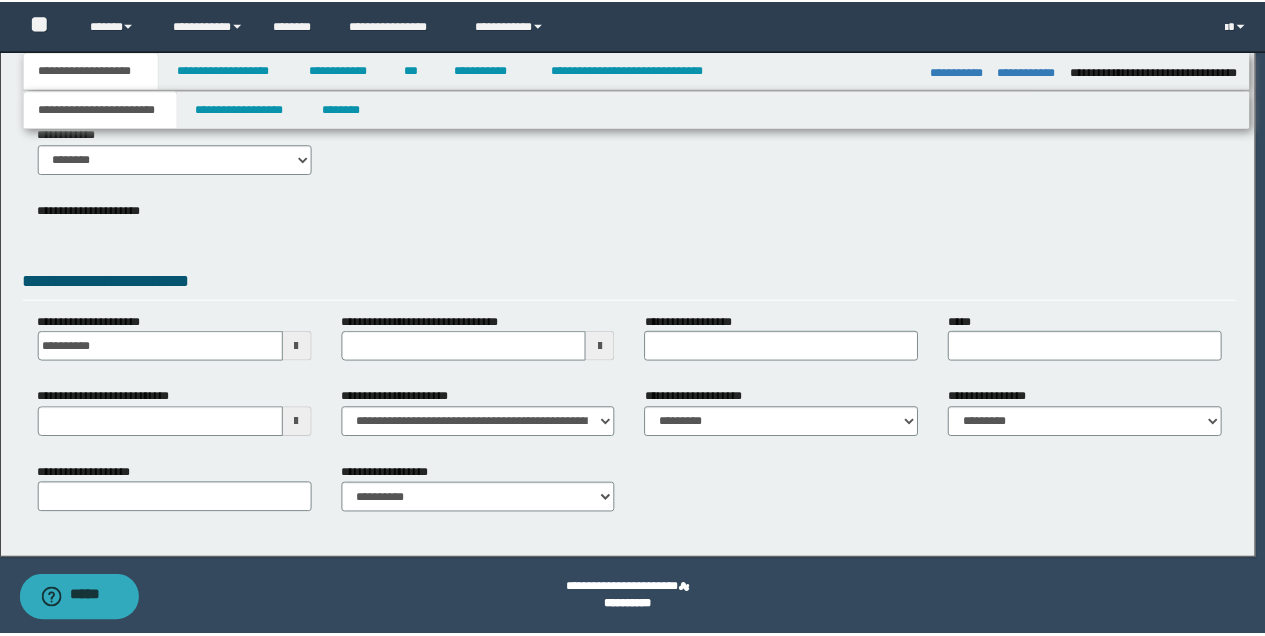 scroll, scrollTop: 0, scrollLeft: 0, axis: both 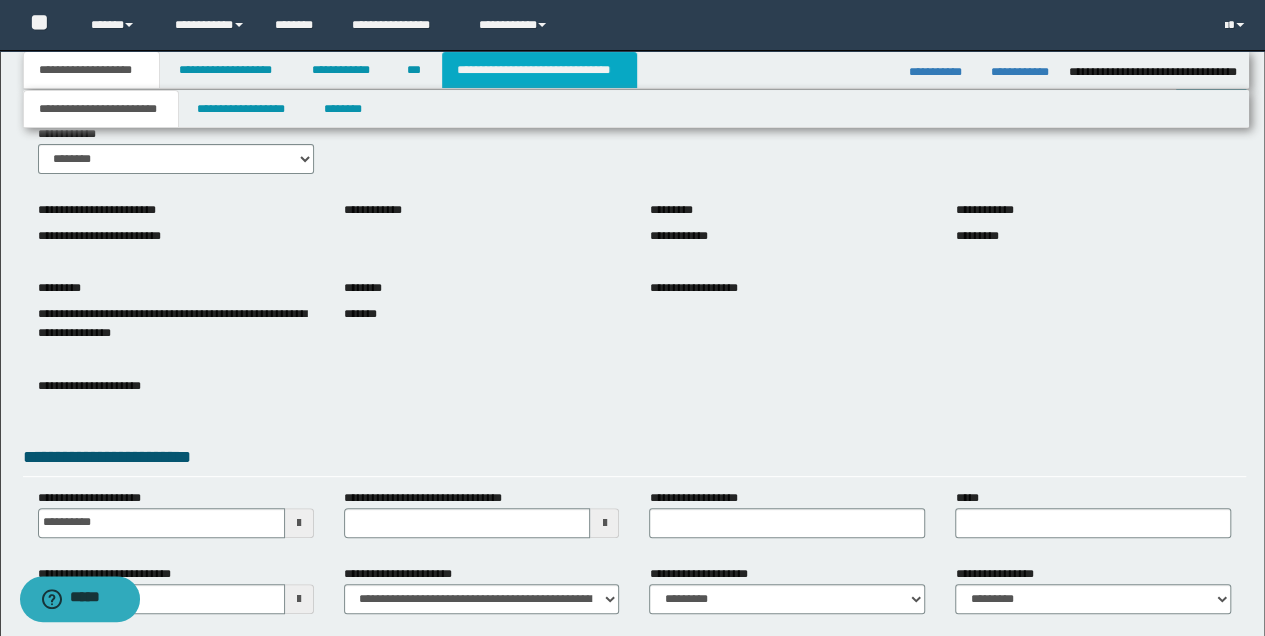 click on "**********" at bounding box center [539, 70] 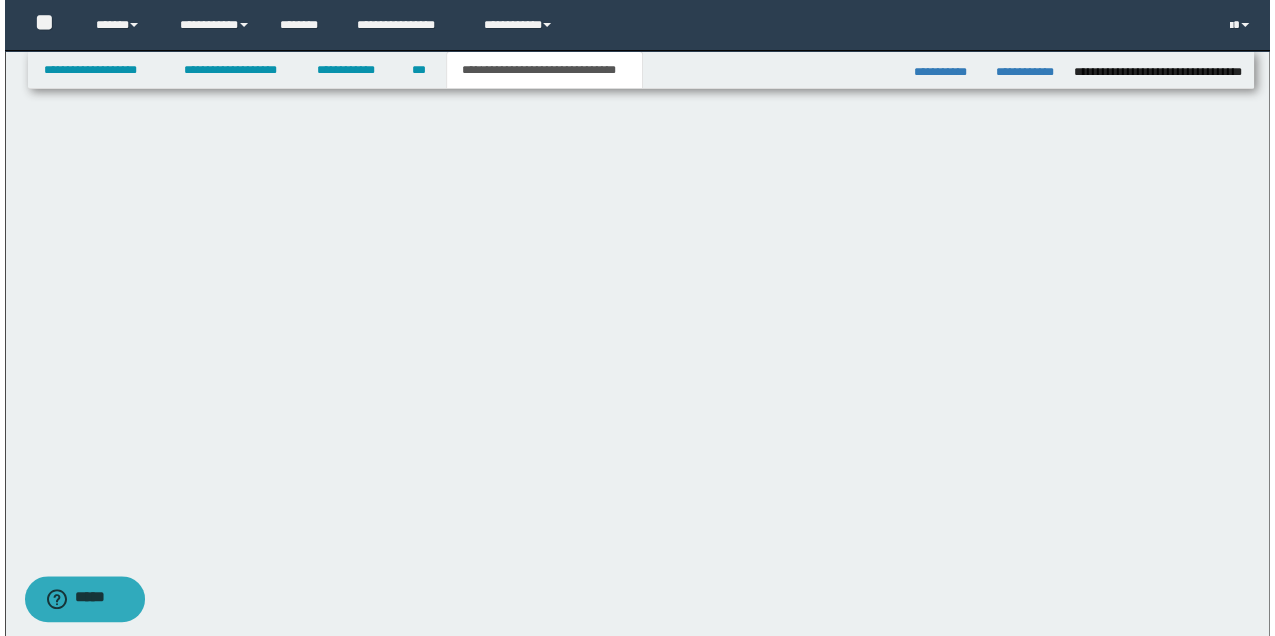 scroll, scrollTop: 0, scrollLeft: 0, axis: both 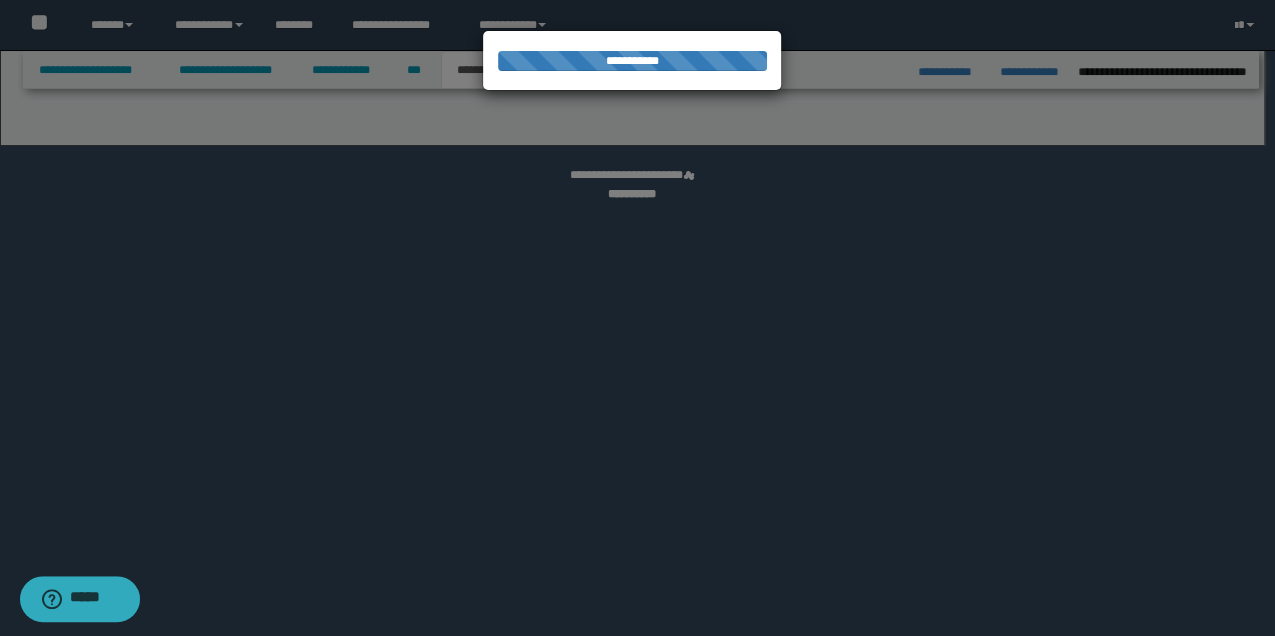 select on "*" 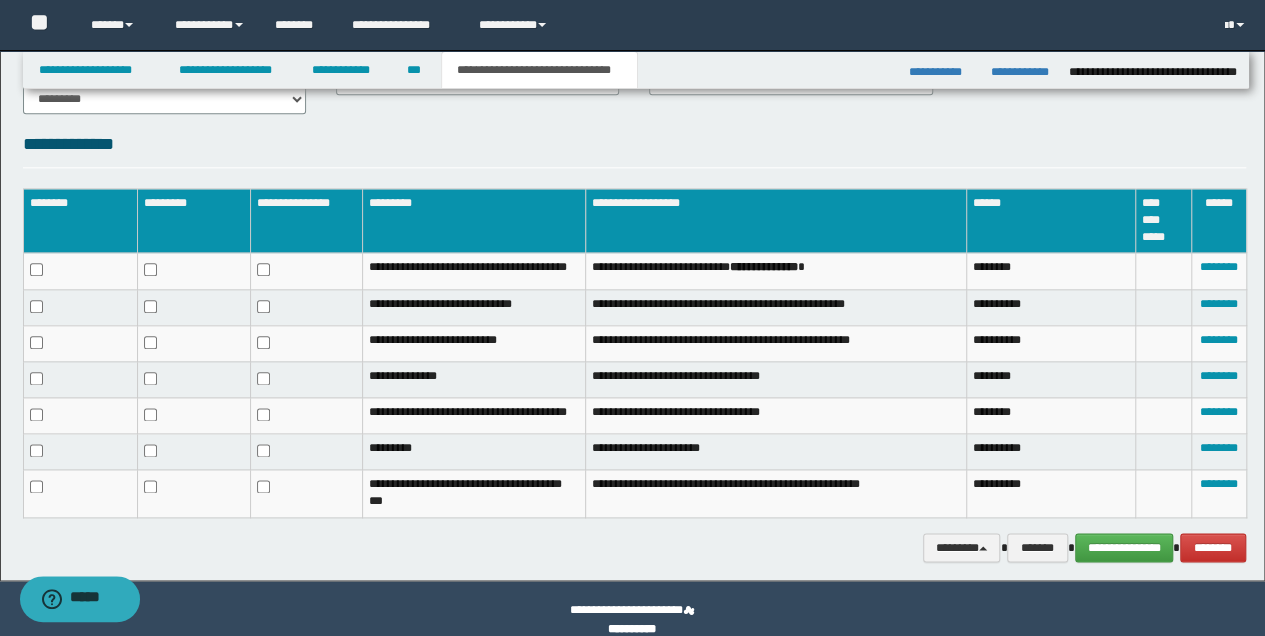 scroll, scrollTop: 1066, scrollLeft: 0, axis: vertical 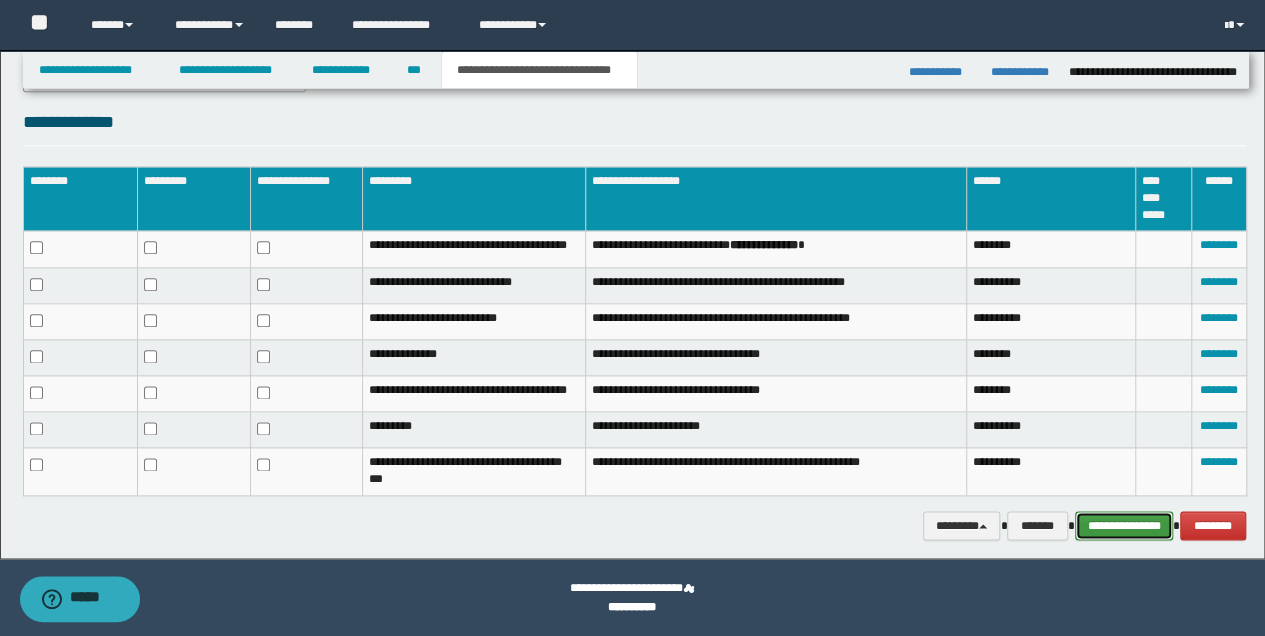 click on "**********" at bounding box center (1124, 525) 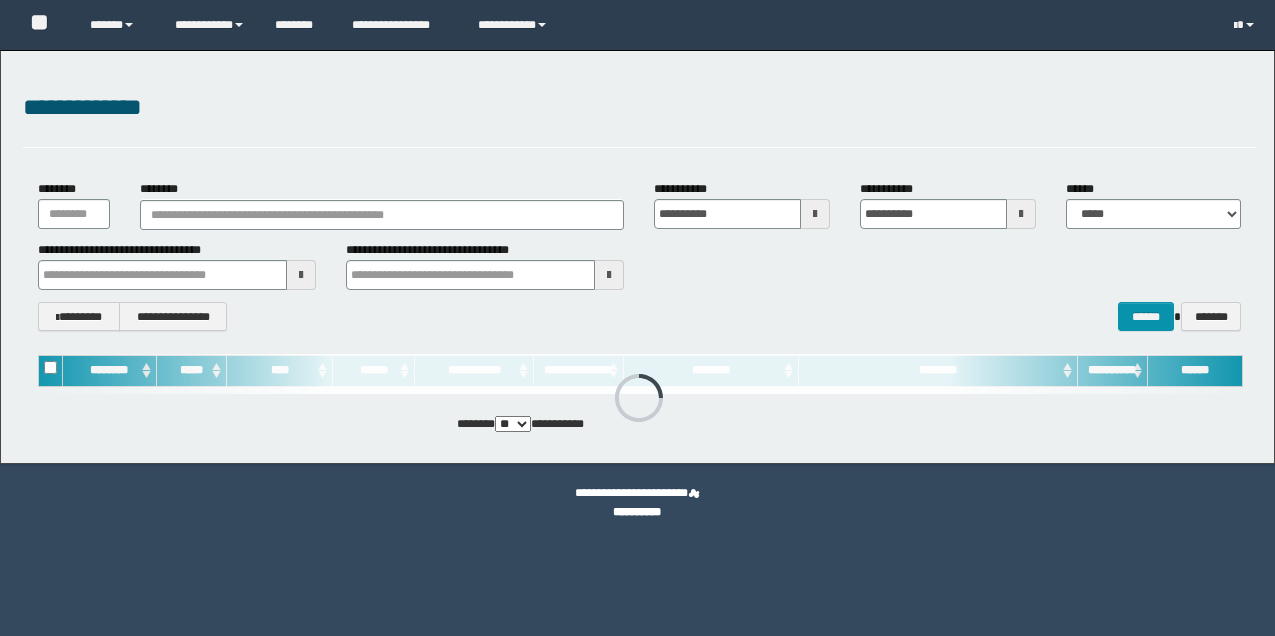 scroll, scrollTop: 0, scrollLeft: 0, axis: both 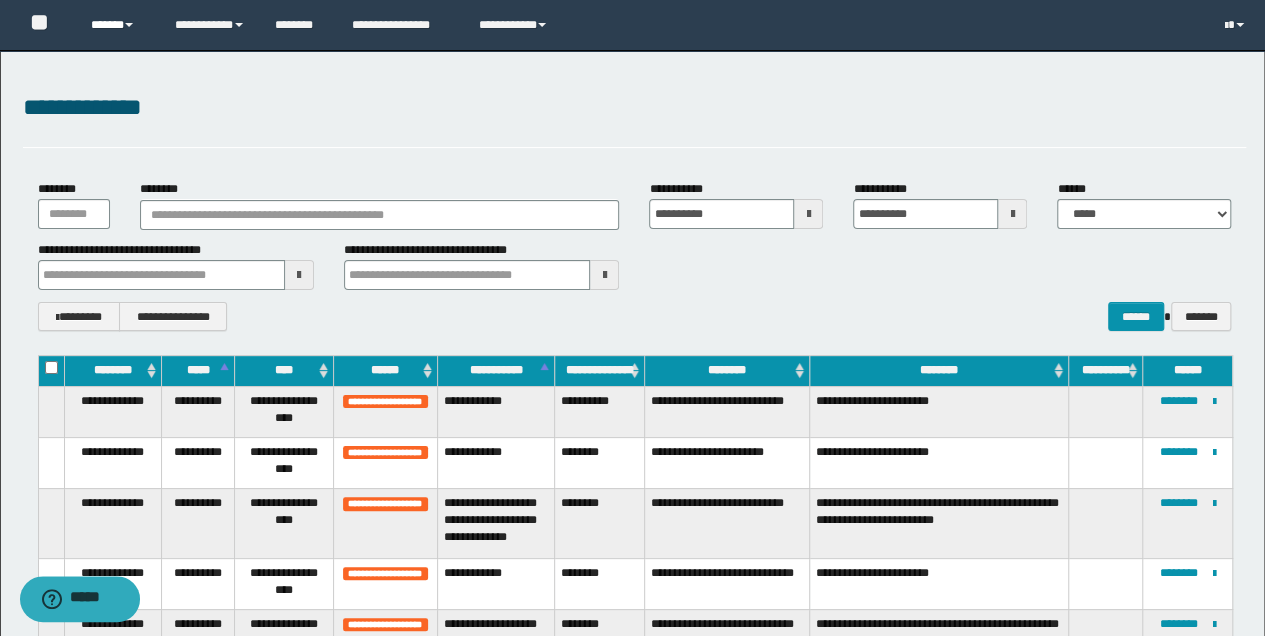 click on "******" at bounding box center [117, 25] 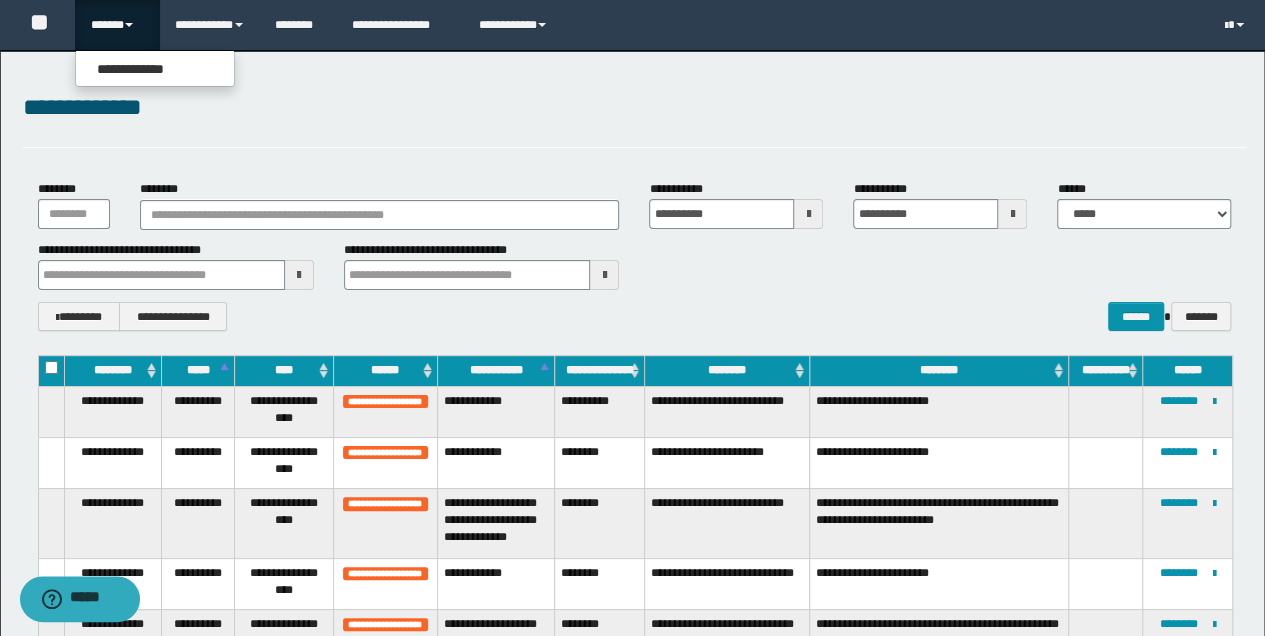 drag, startPoint x: 593, startPoint y: 151, endPoint x: 602, endPoint y: 136, distance: 17.492855 